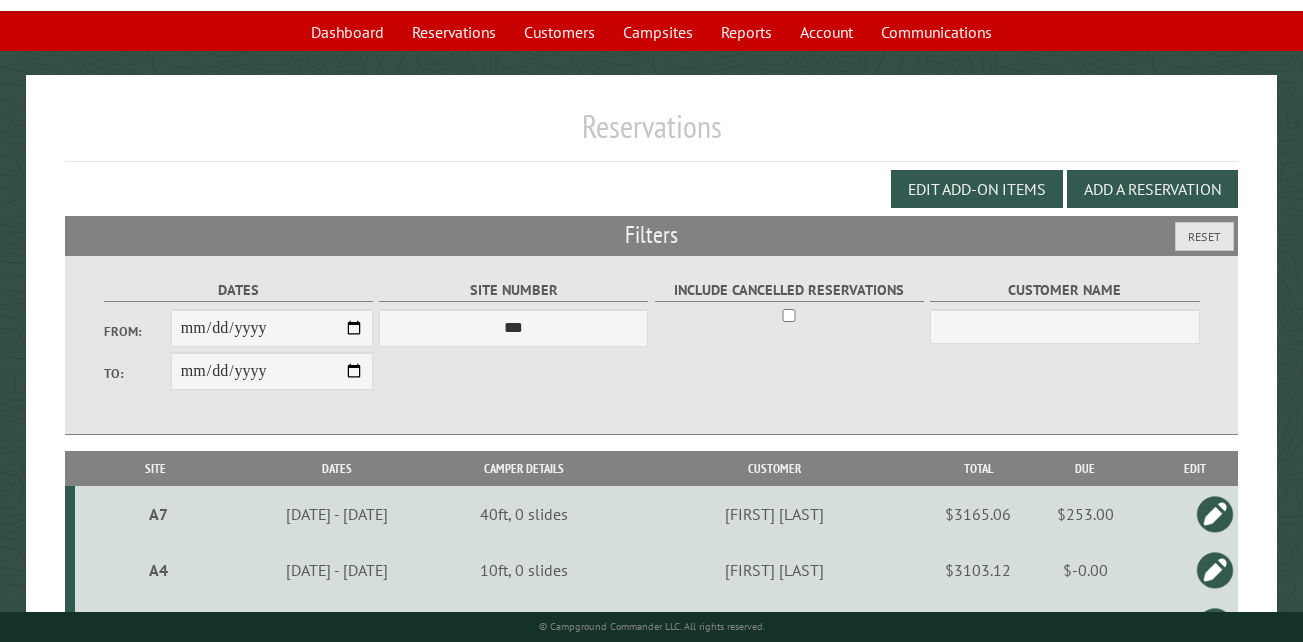 scroll, scrollTop: 0, scrollLeft: 0, axis: both 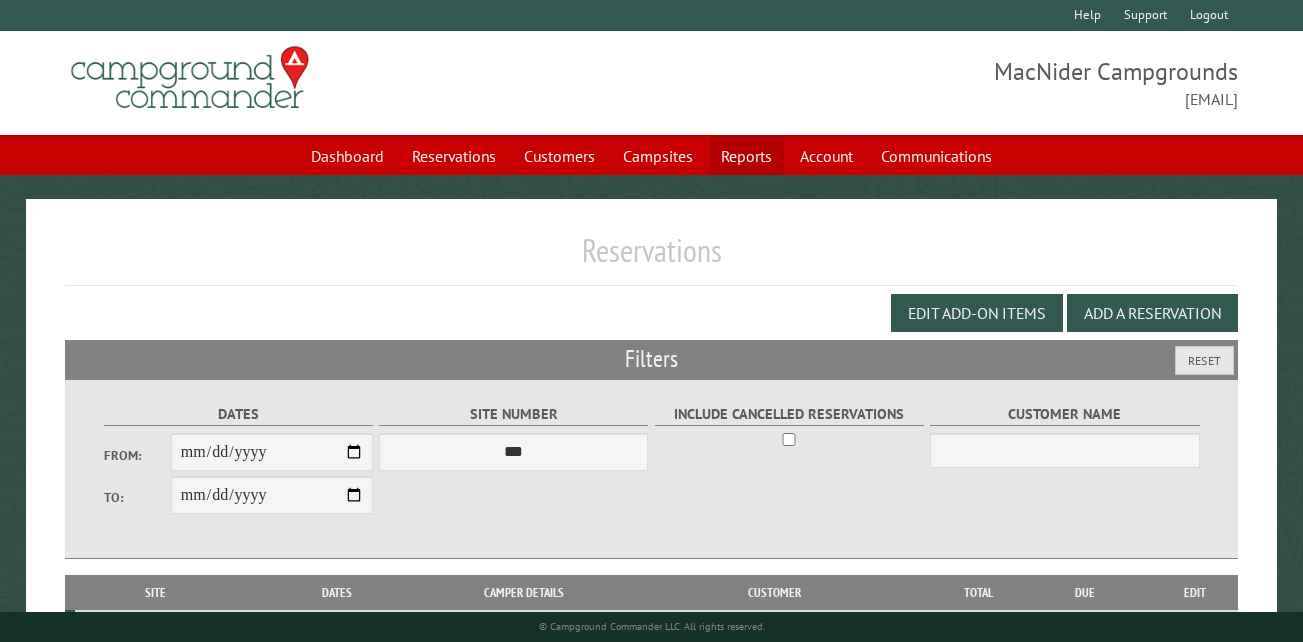click on "Reports" at bounding box center [746, 156] 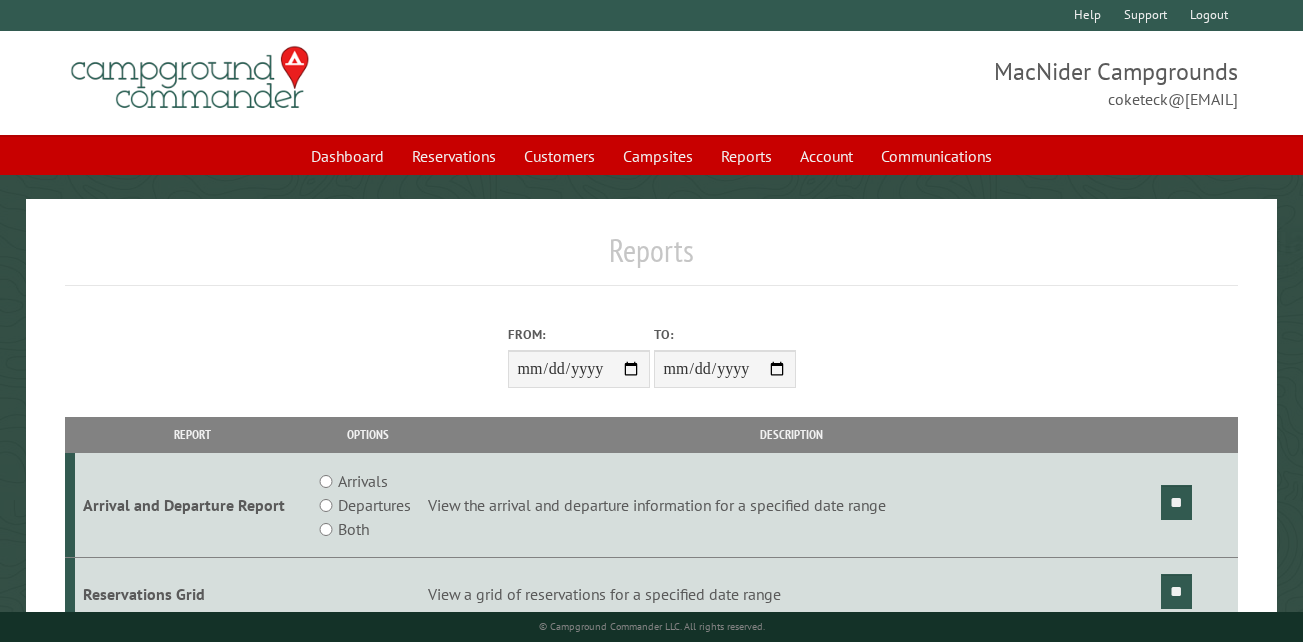 scroll, scrollTop: 0, scrollLeft: 0, axis: both 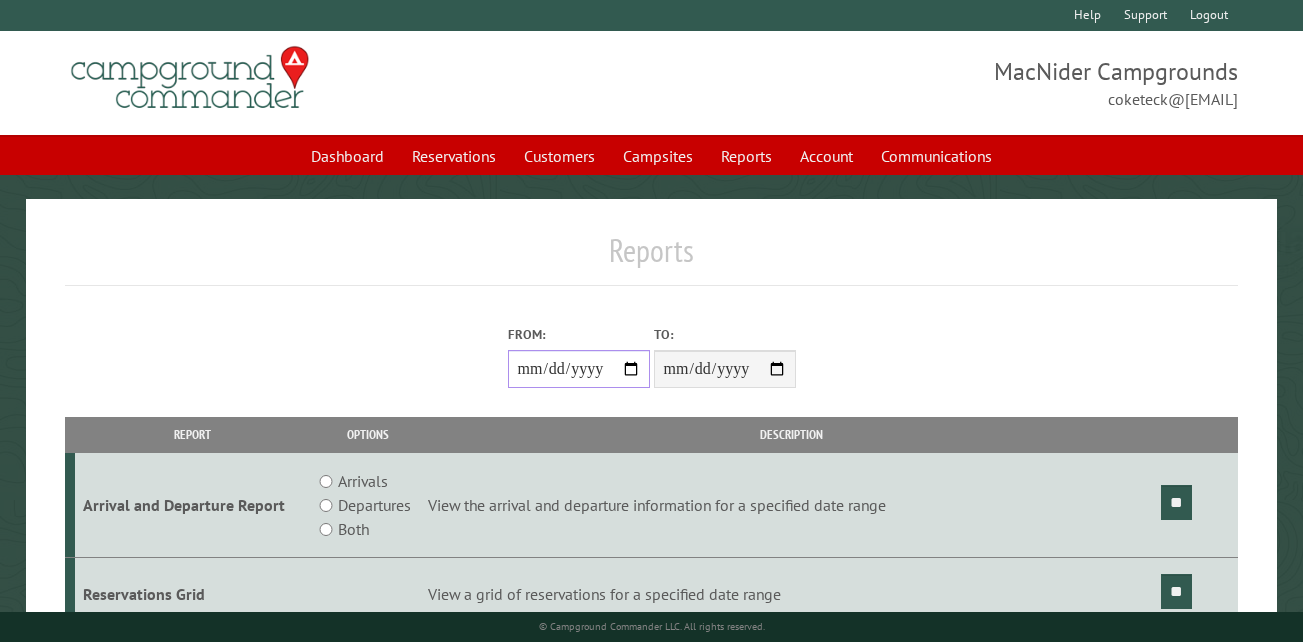 click on "From:" at bounding box center [579, 369] 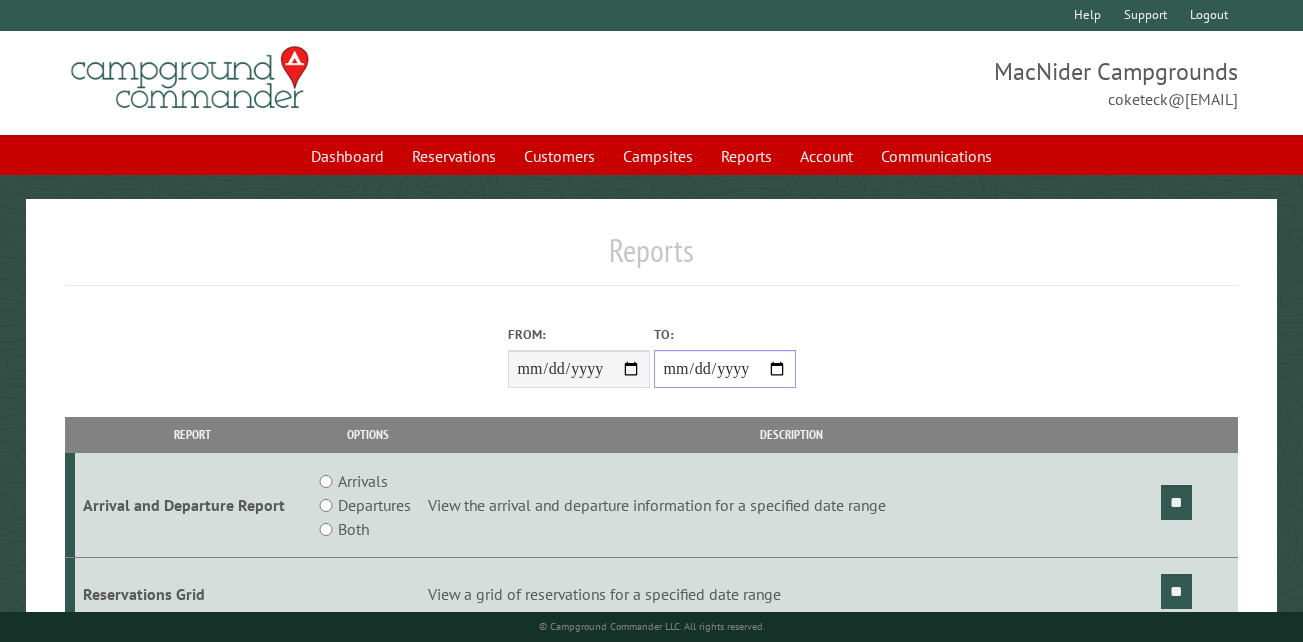 click on "**********" at bounding box center [725, 369] 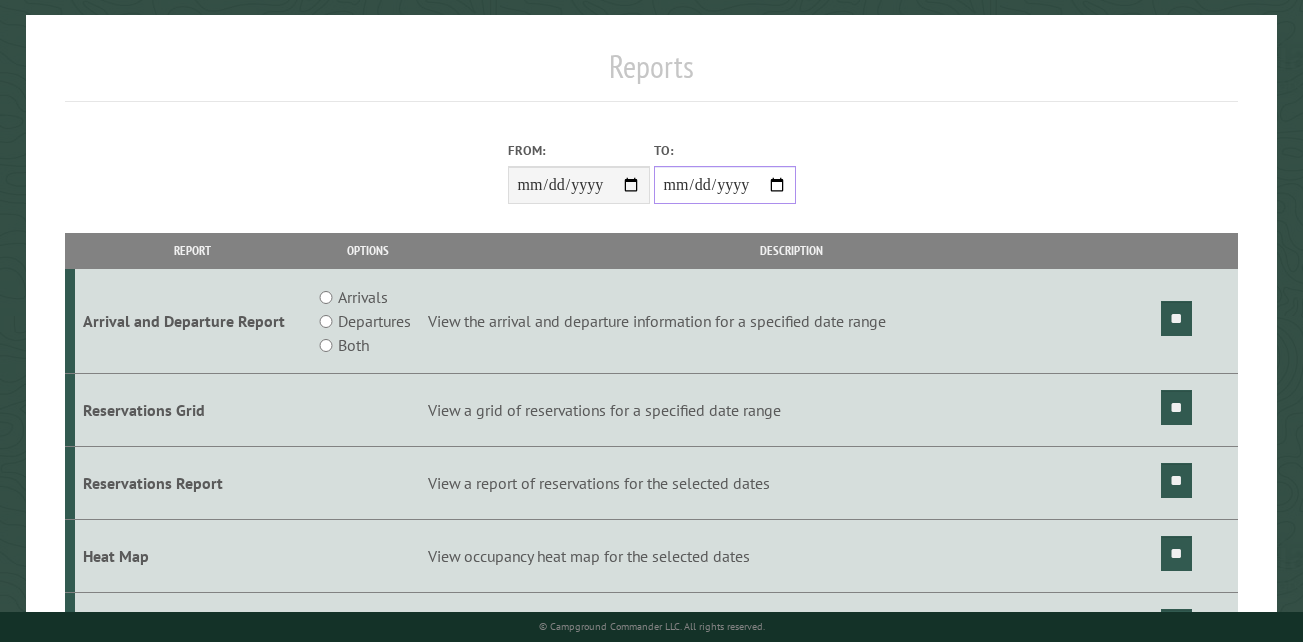 scroll, scrollTop: 200, scrollLeft: 0, axis: vertical 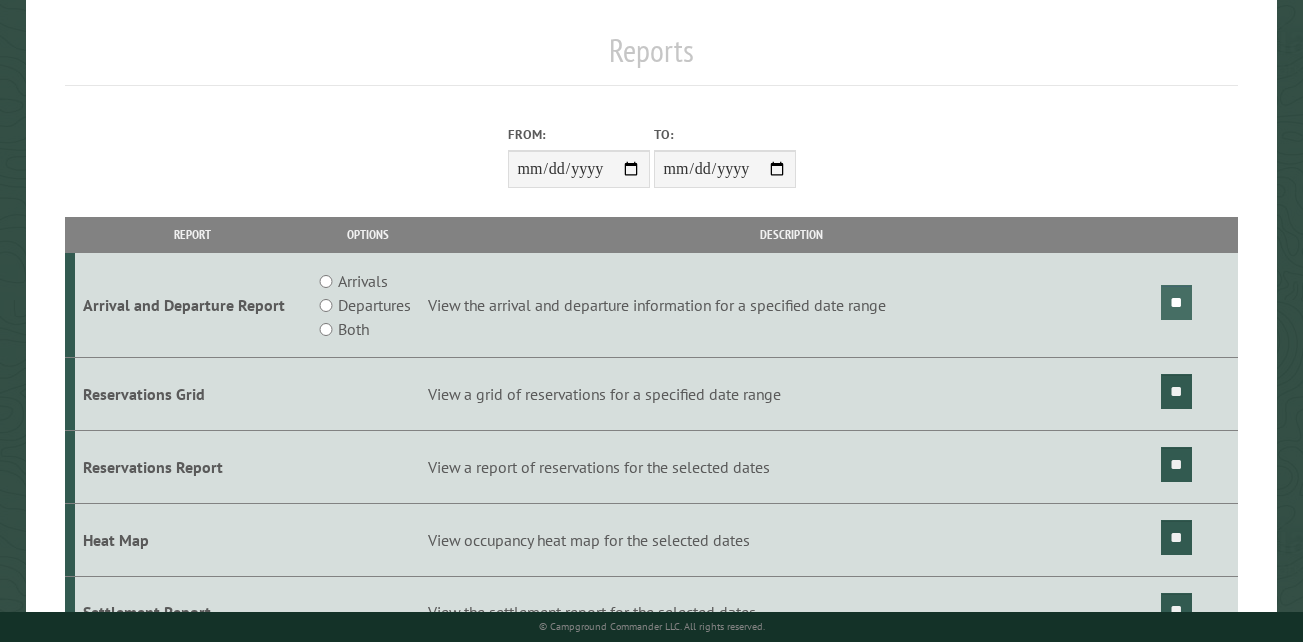 click on "**" at bounding box center [1176, 302] 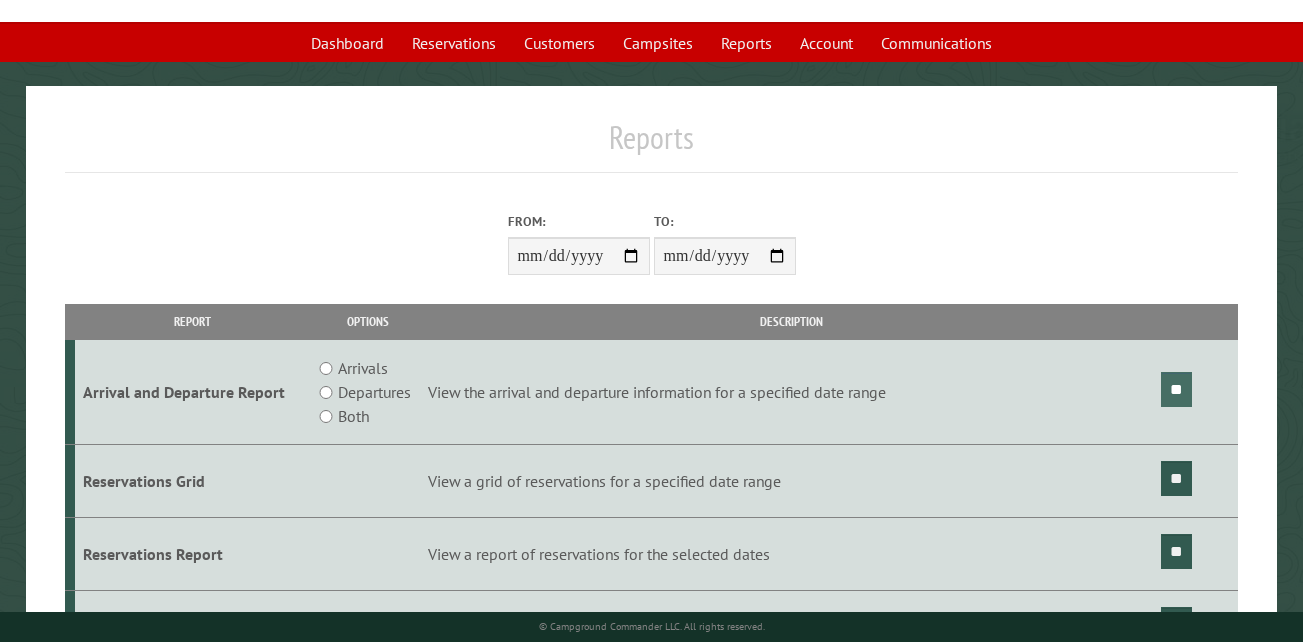 scroll, scrollTop: 0, scrollLeft: 0, axis: both 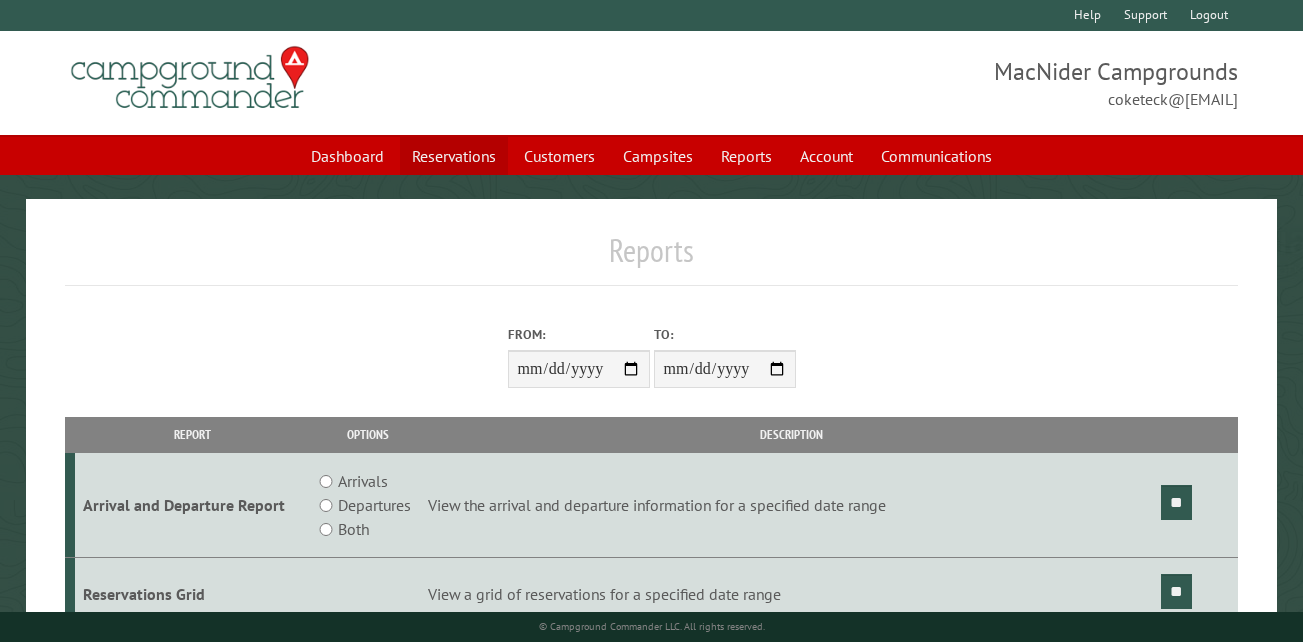 click on "Reservations" at bounding box center [454, 156] 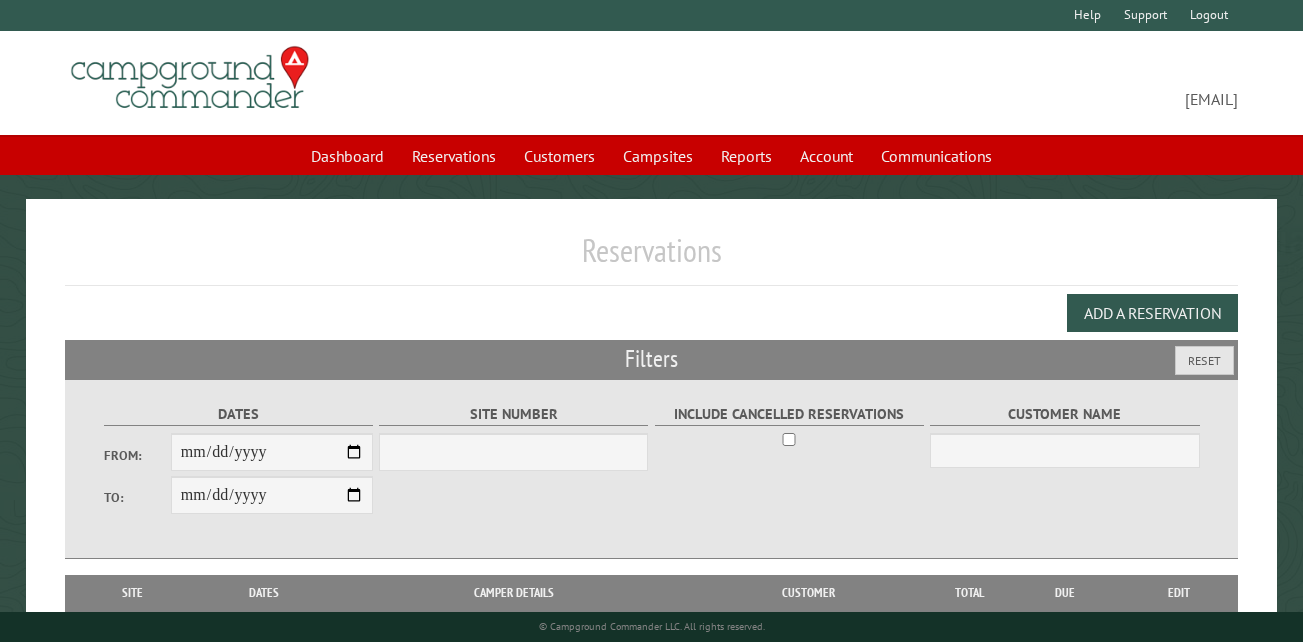 scroll, scrollTop: 0, scrollLeft: 0, axis: both 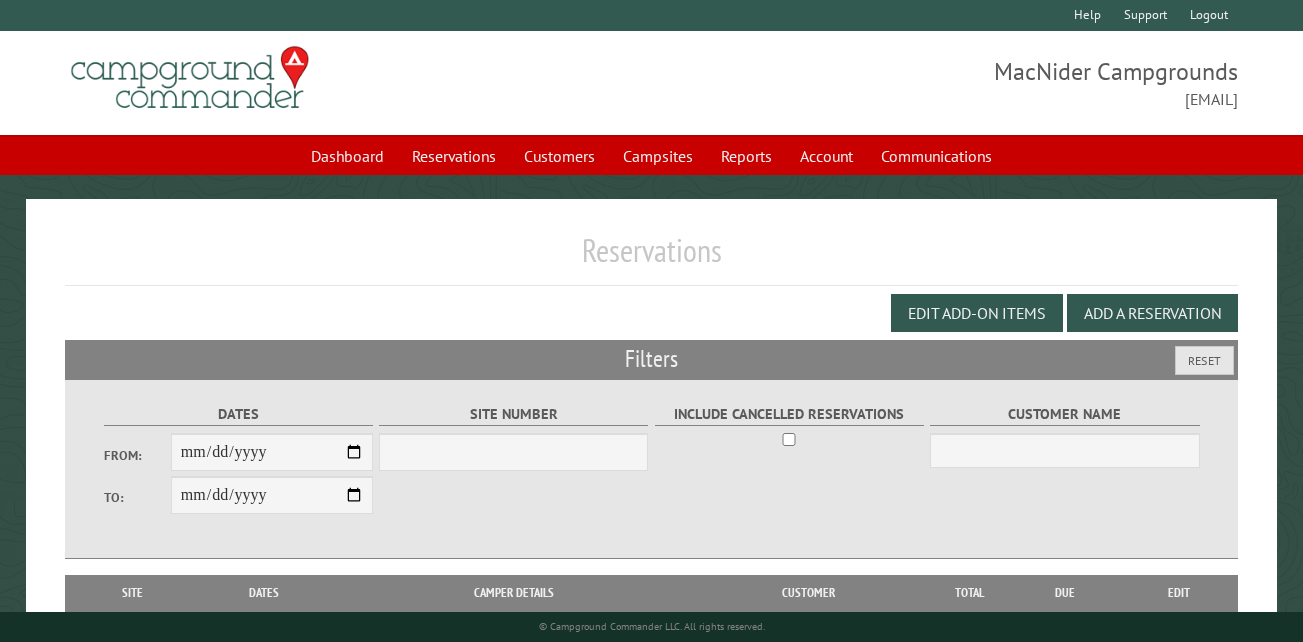 select on "***" 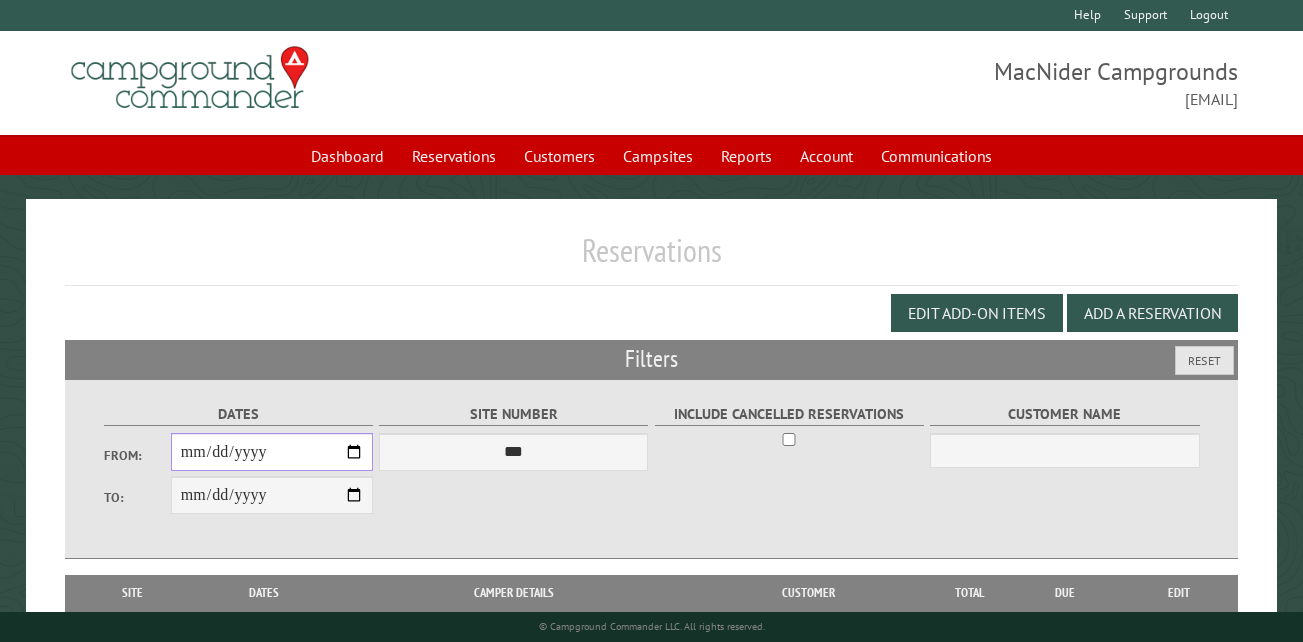 click on "From:" at bounding box center (272, 452) 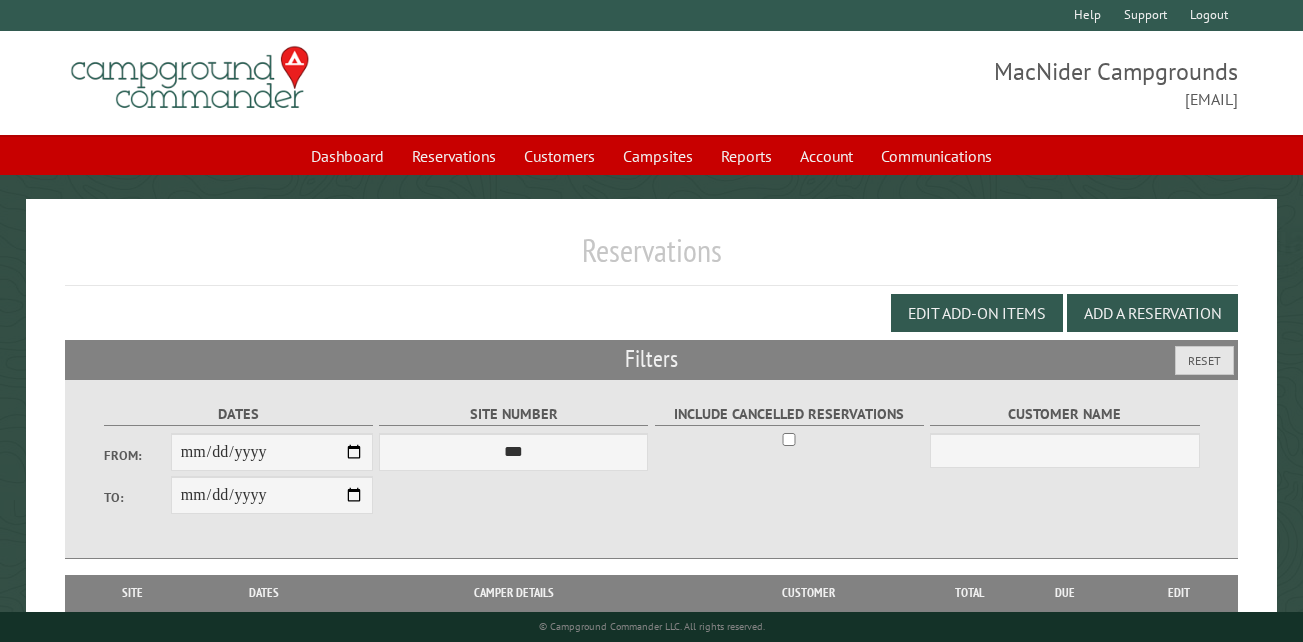 click on "**********" at bounding box center [272, 495] 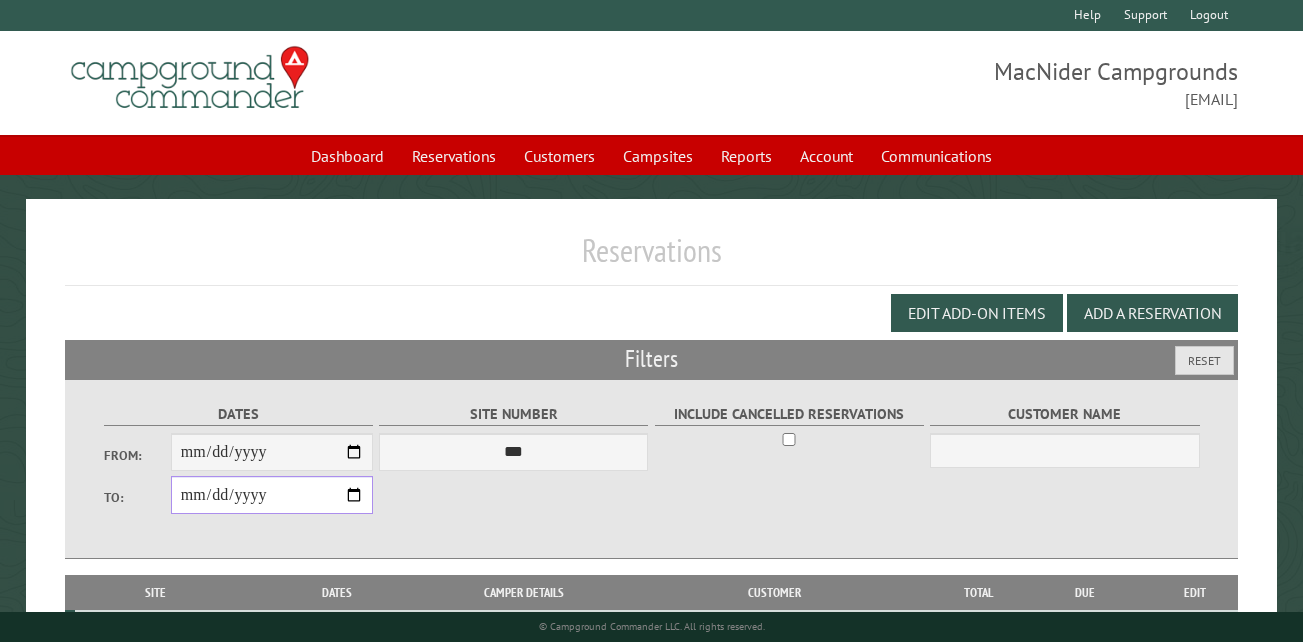 type on "**********" 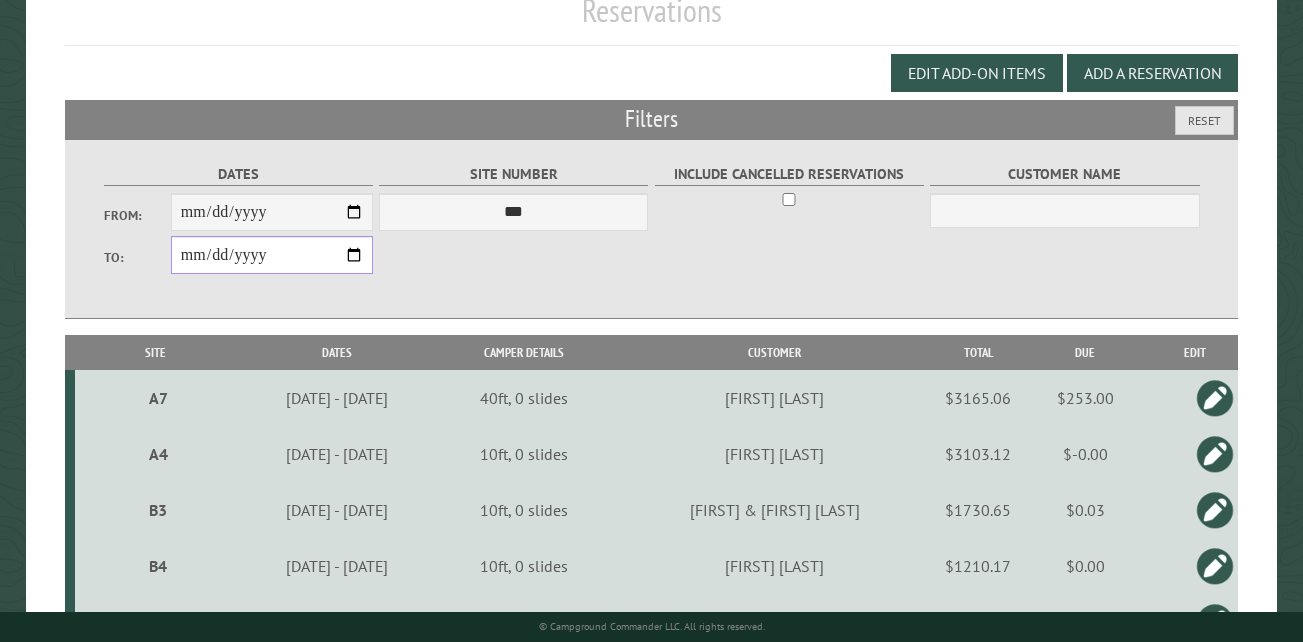 scroll, scrollTop: 300, scrollLeft: 0, axis: vertical 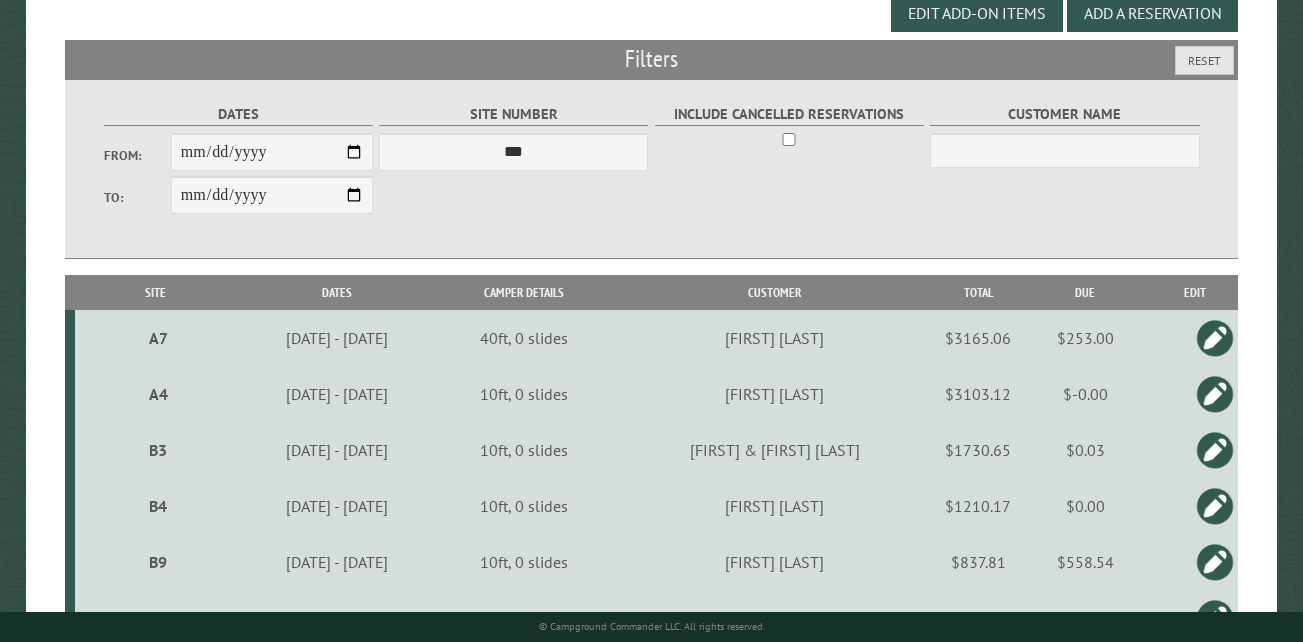 click on "Site" at bounding box center (155, 292) 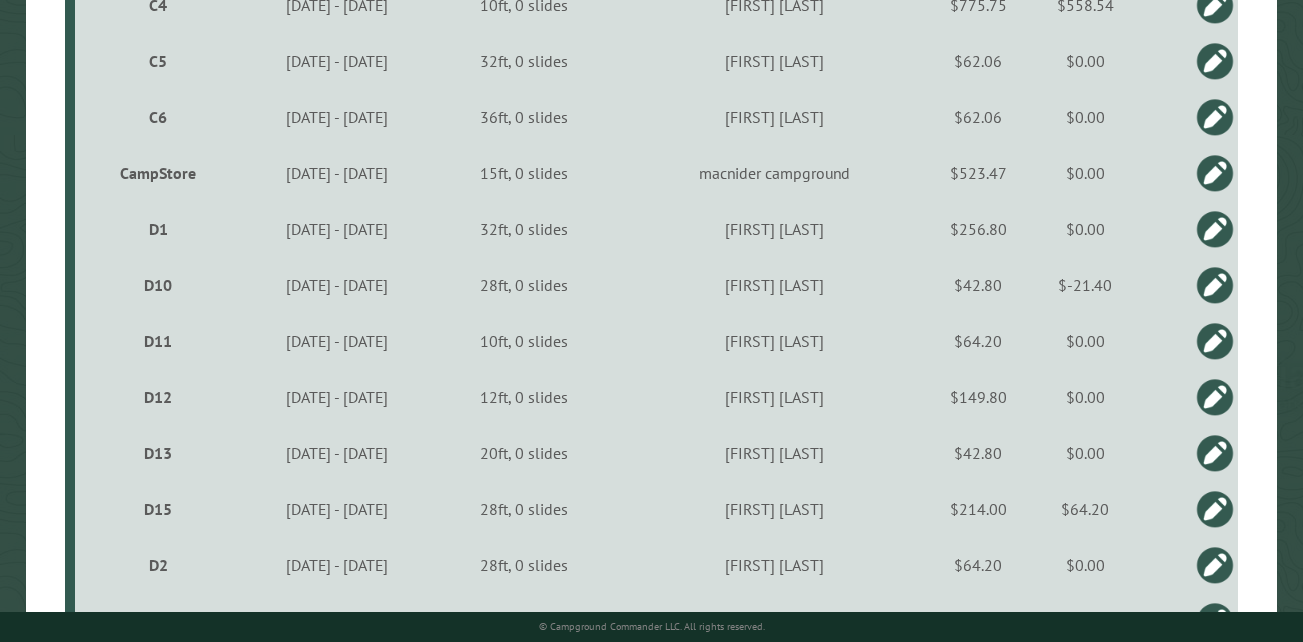 scroll, scrollTop: 1900, scrollLeft: 0, axis: vertical 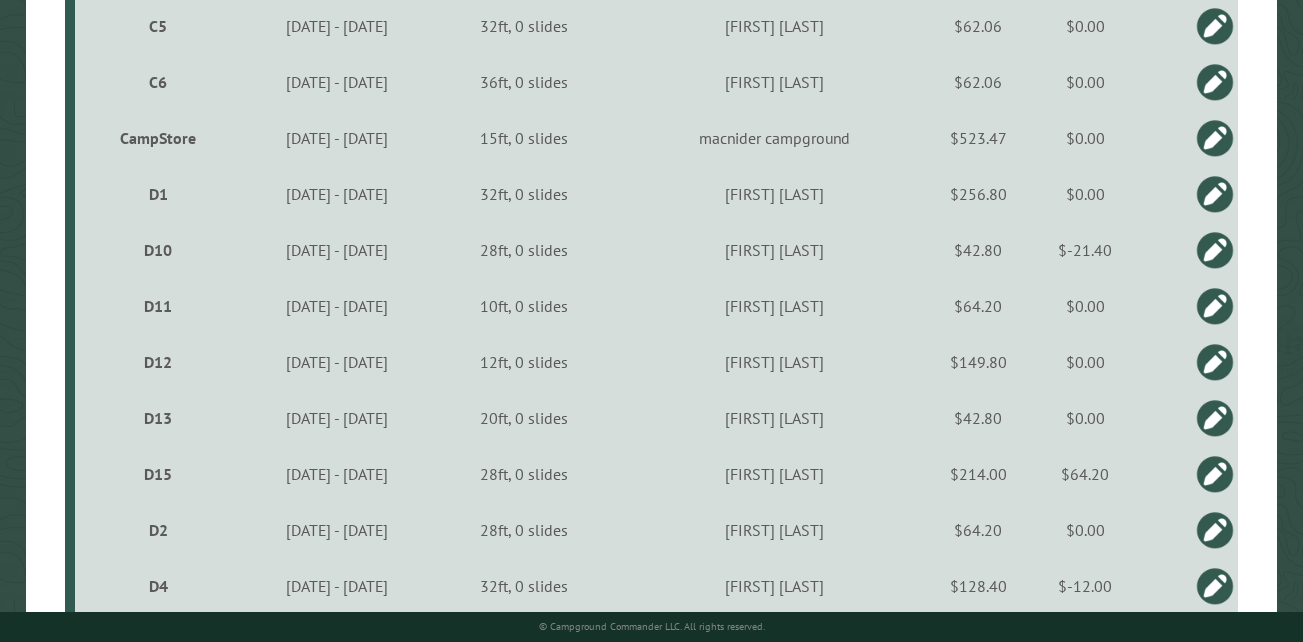 click on "D2" at bounding box center (158, 530) 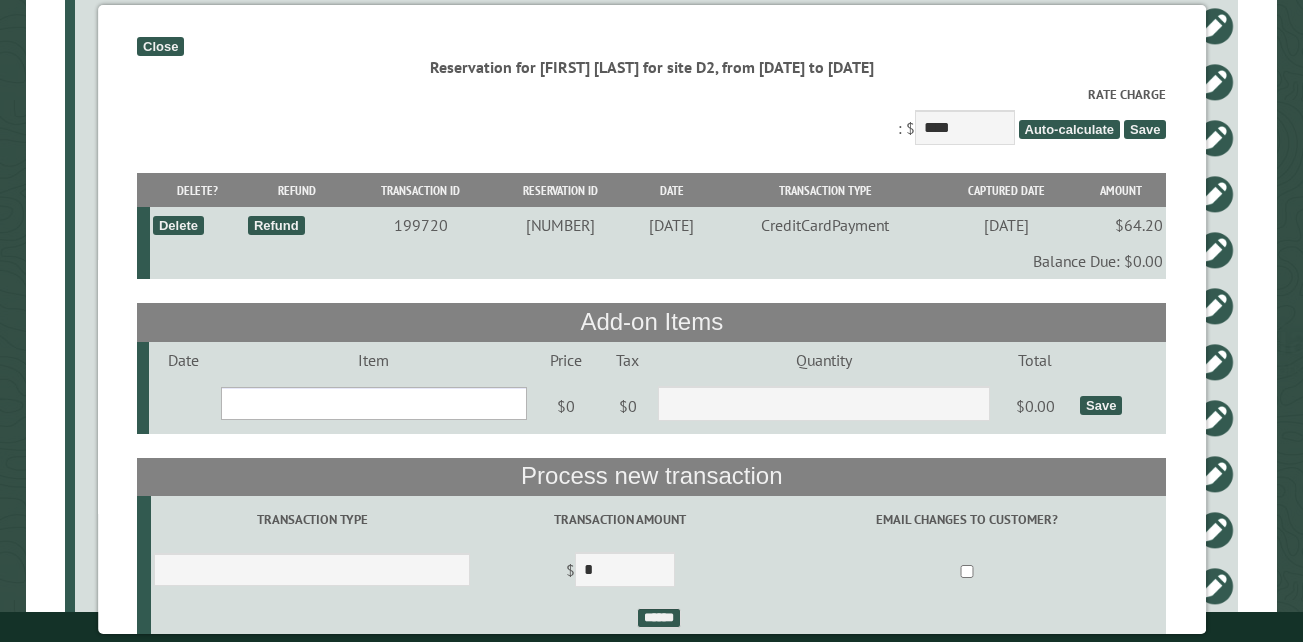 click on "**********" at bounding box center (373, 403) 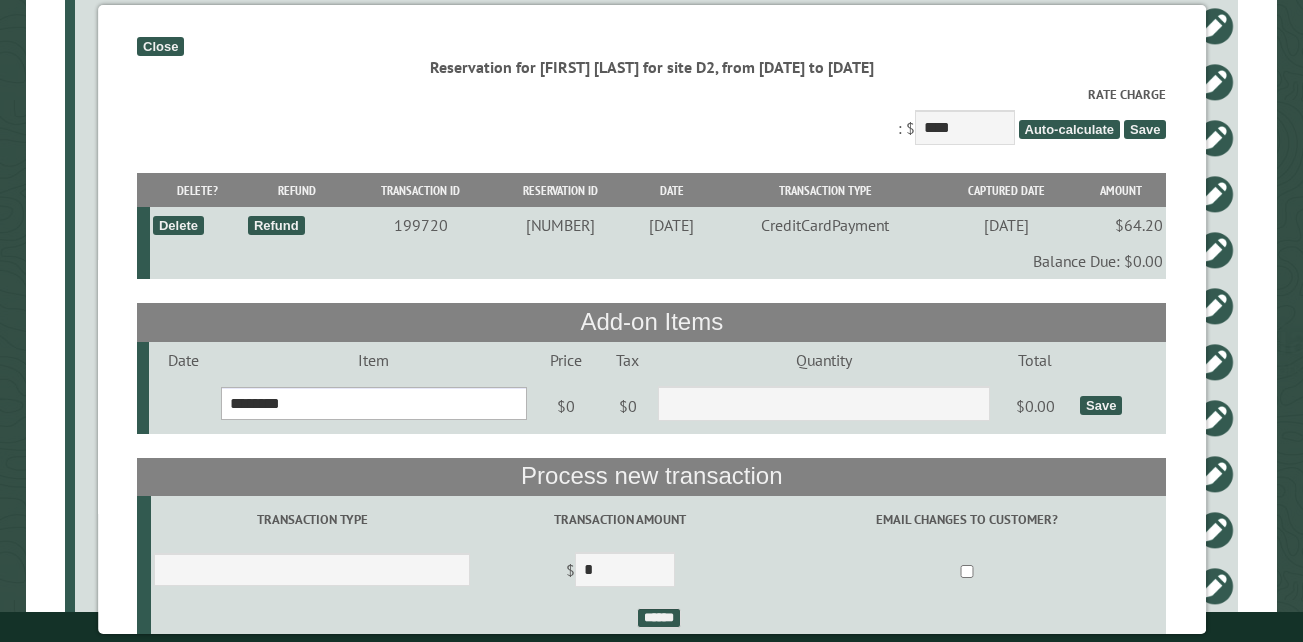 click on "**********" at bounding box center (373, 403) 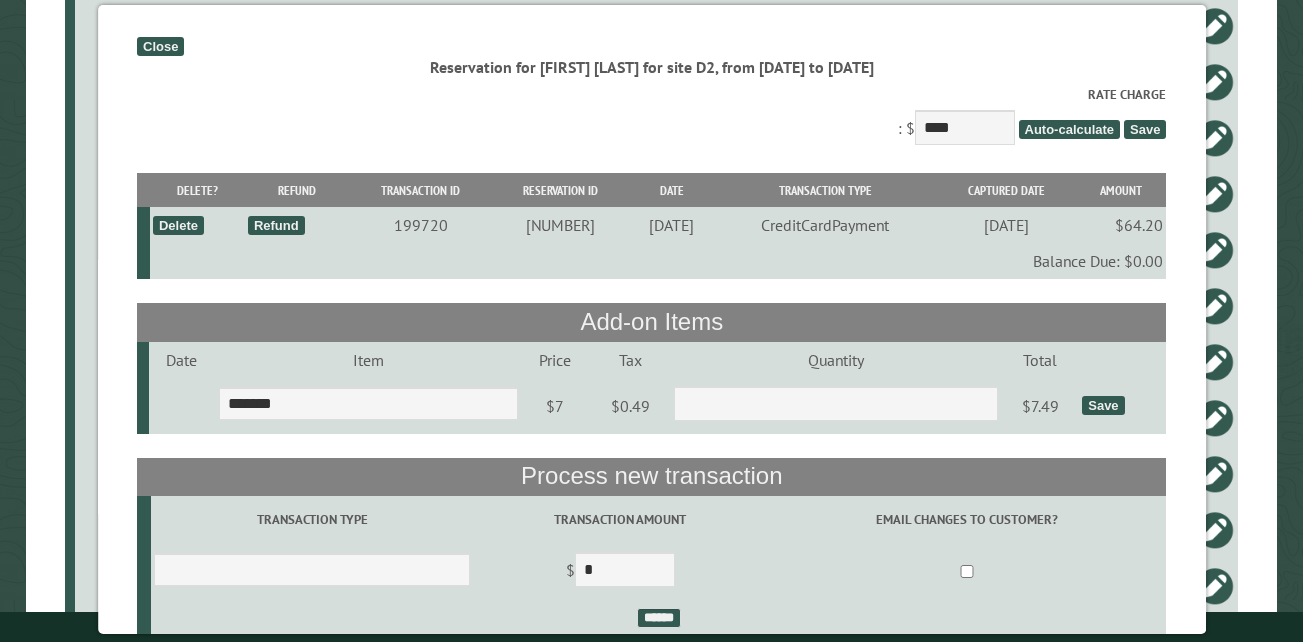 click on "Save" at bounding box center (1103, 405) 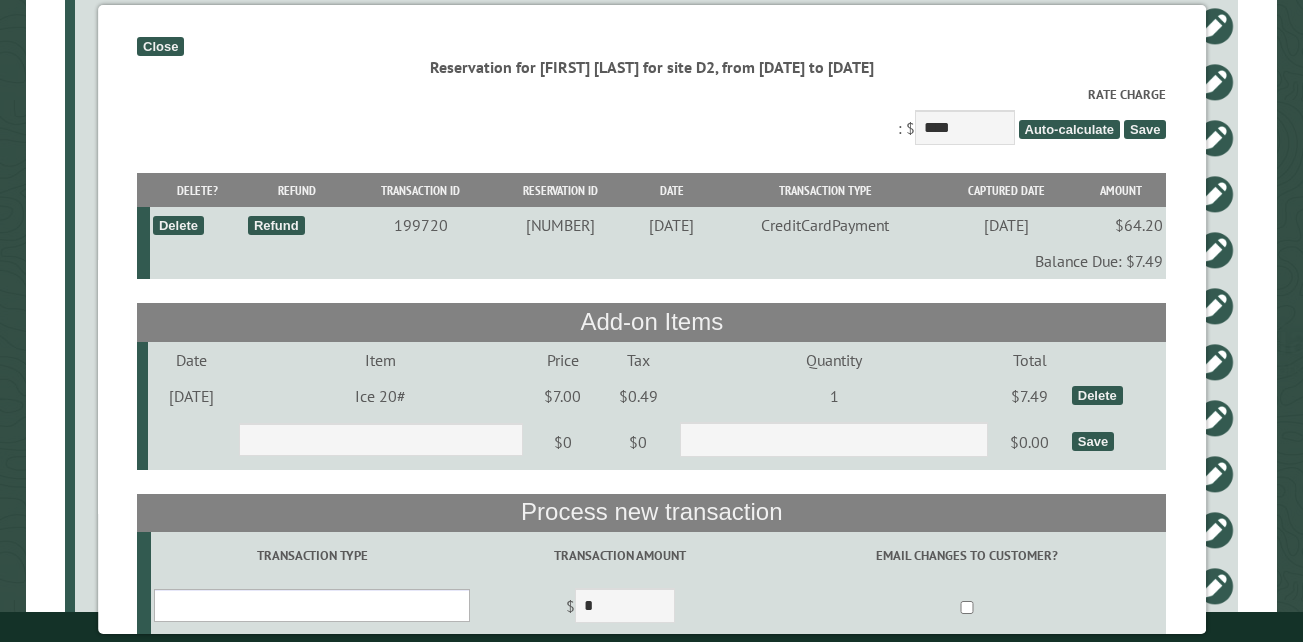 click on "**********" at bounding box center (312, 605) 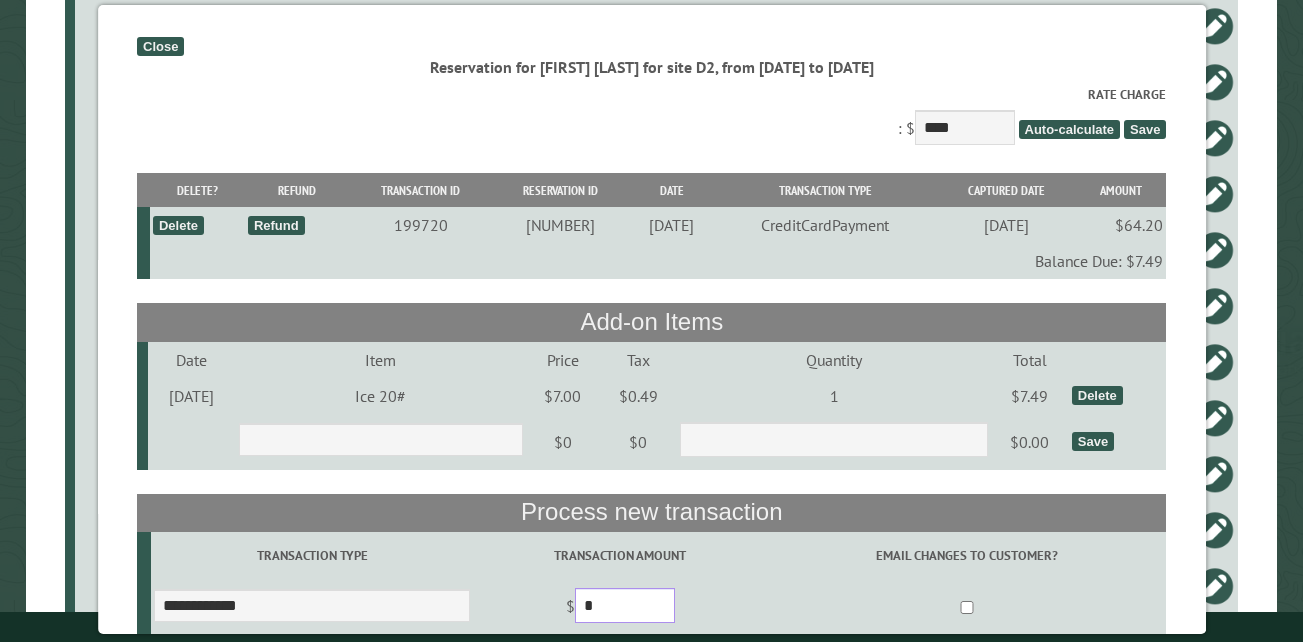 click on "*" at bounding box center (625, 605) 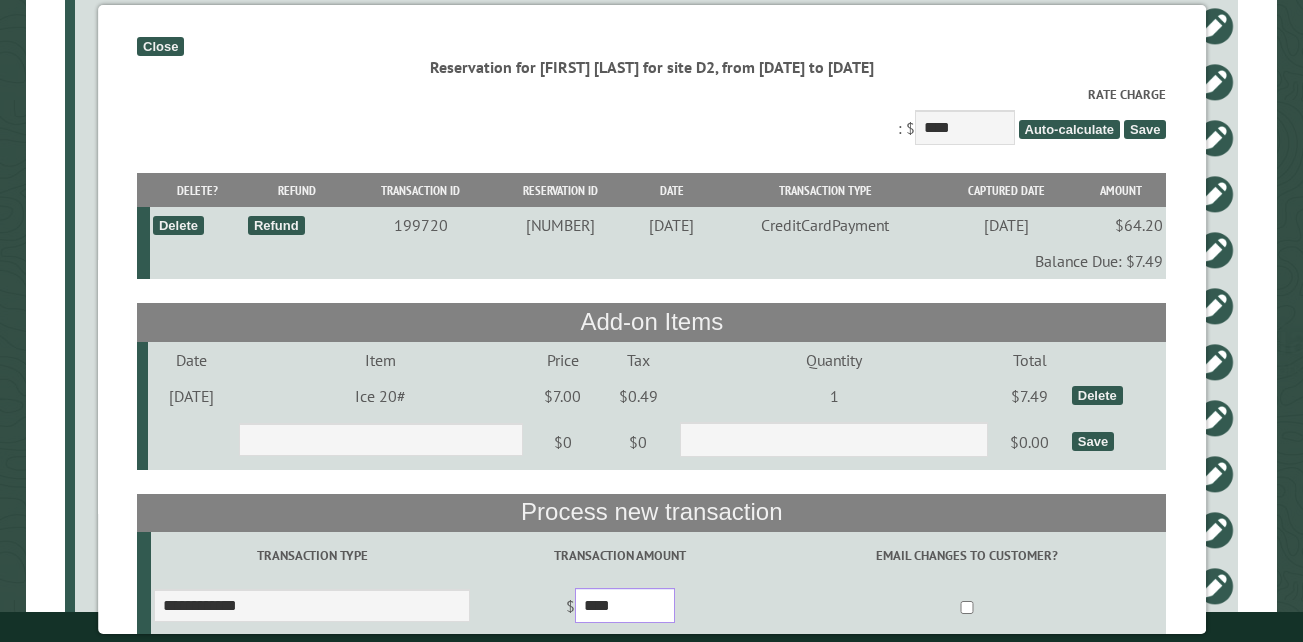 scroll, scrollTop: 100, scrollLeft: 0, axis: vertical 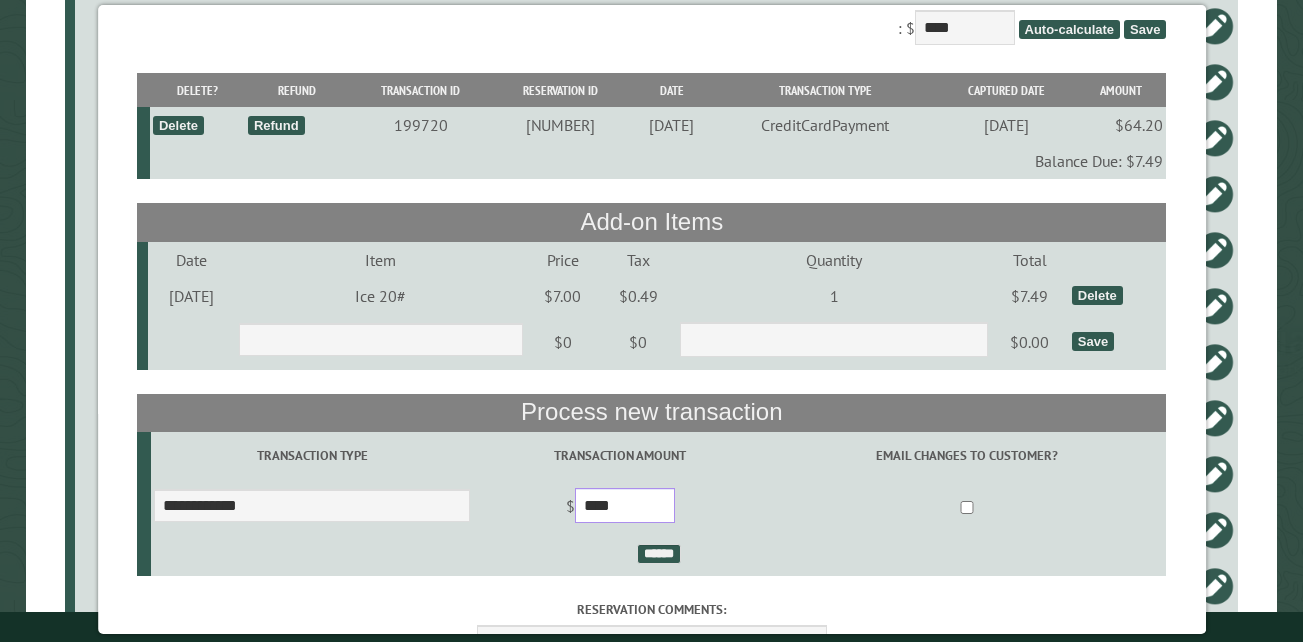 type on "****" 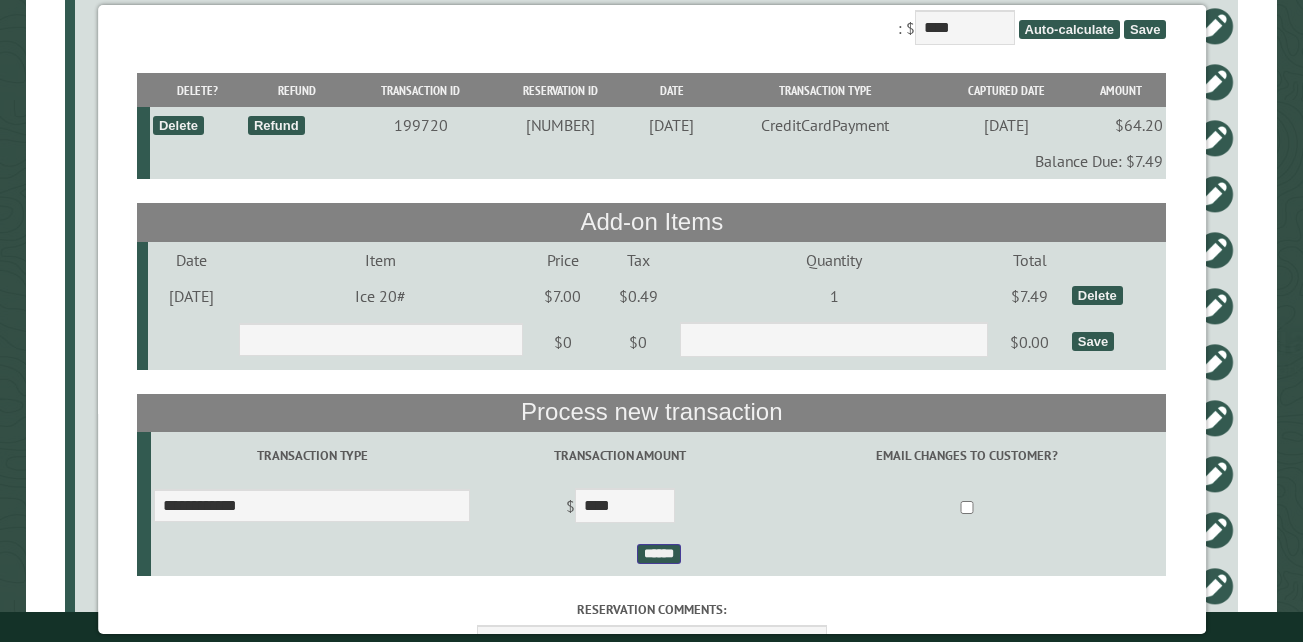 click on "******" at bounding box center [658, 554] 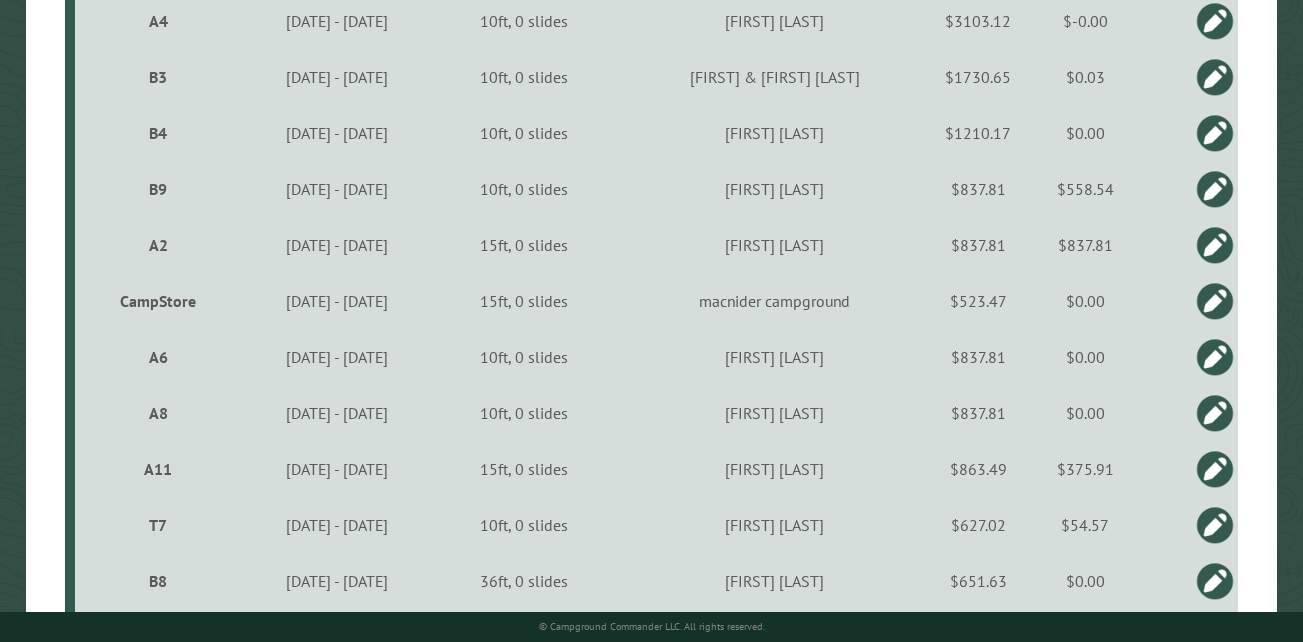 scroll, scrollTop: 677, scrollLeft: 0, axis: vertical 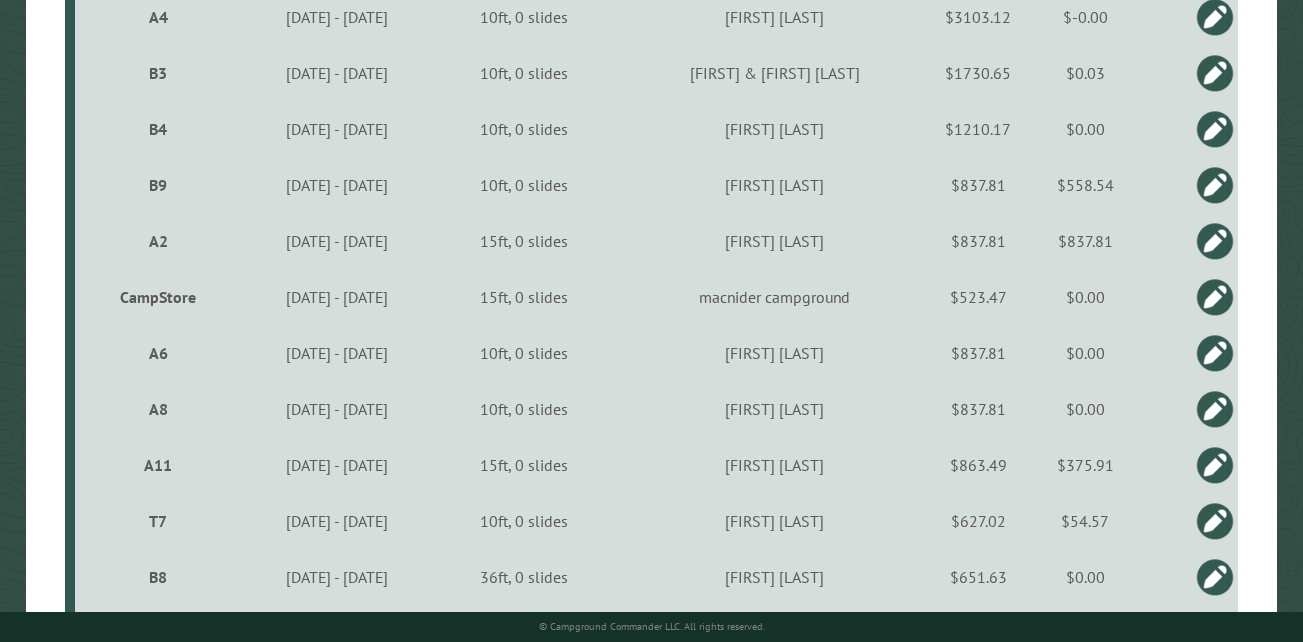 click on "CampStore" at bounding box center (158, 297) 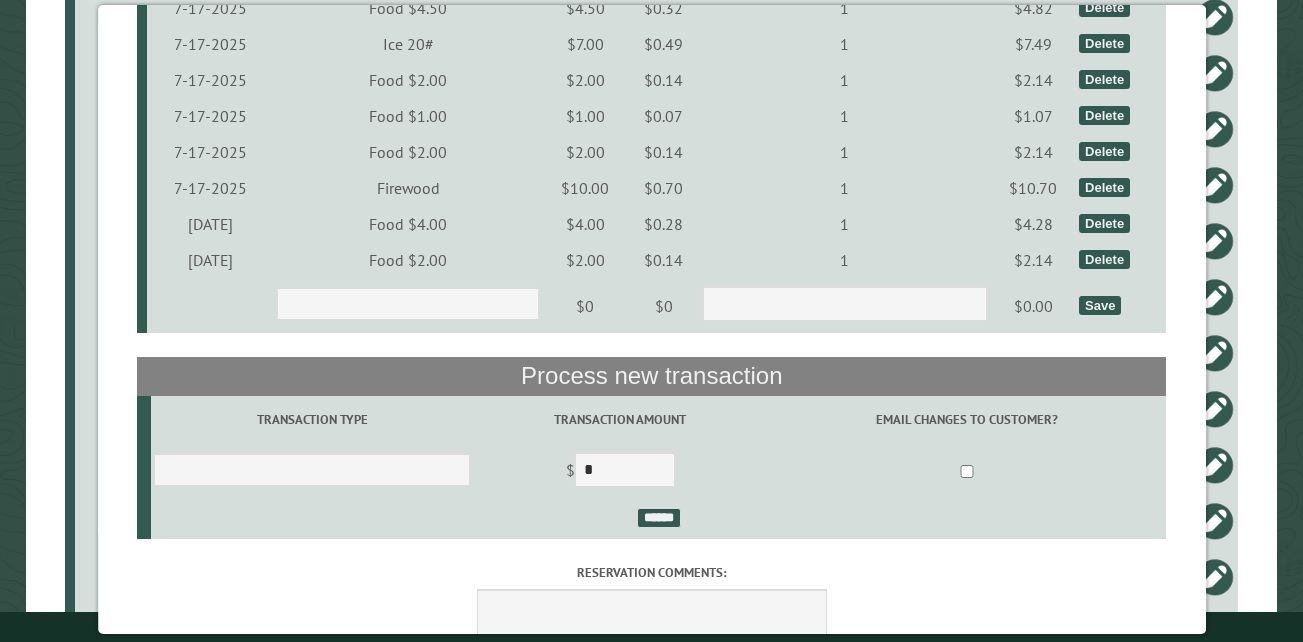 scroll, scrollTop: 6898, scrollLeft: 0, axis: vertical 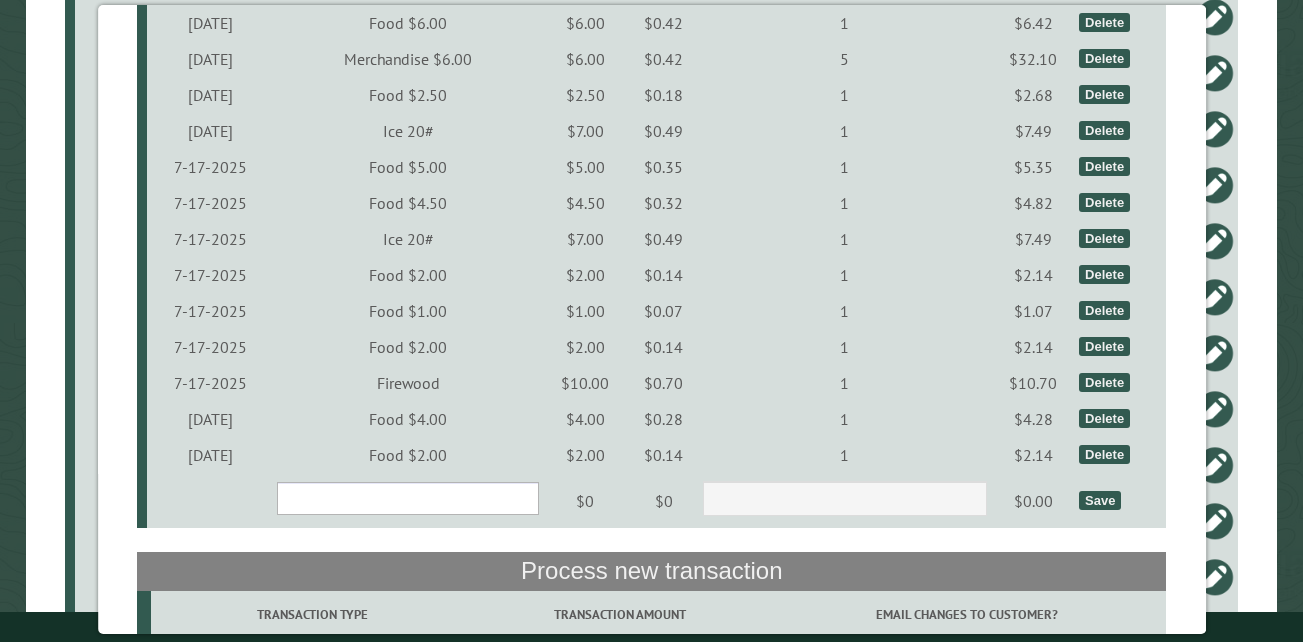 click on "**********" at bounding box center [408, 498] 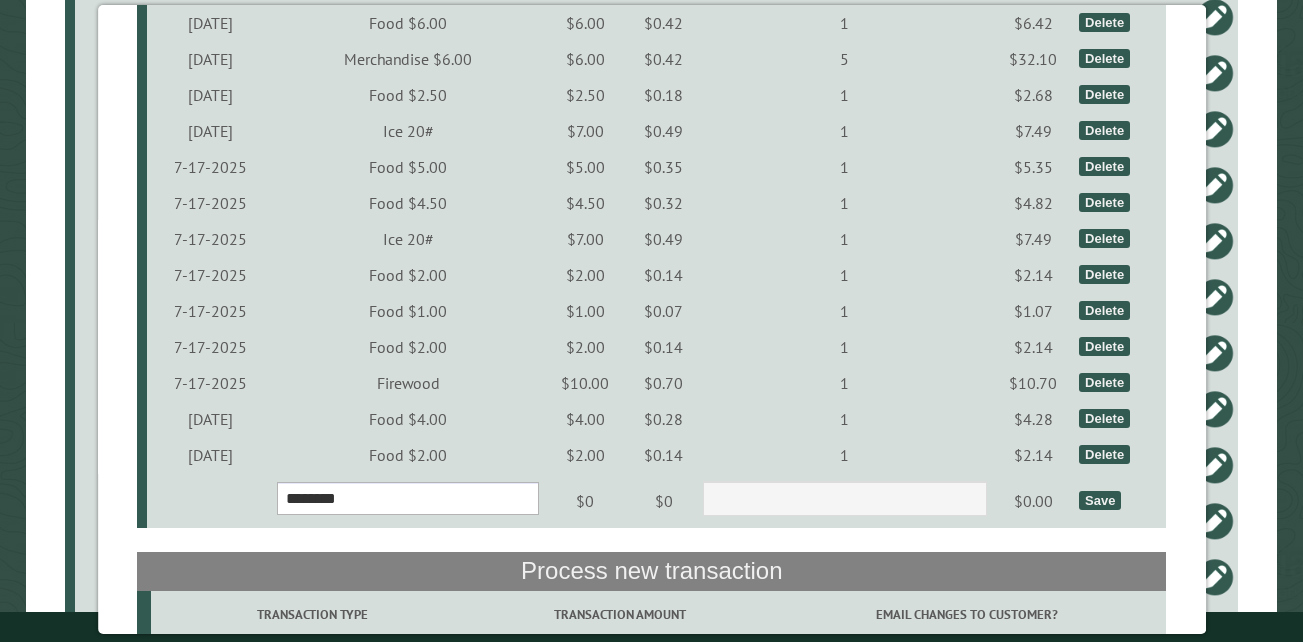 click on "**********" at bounding box center [408, 498] 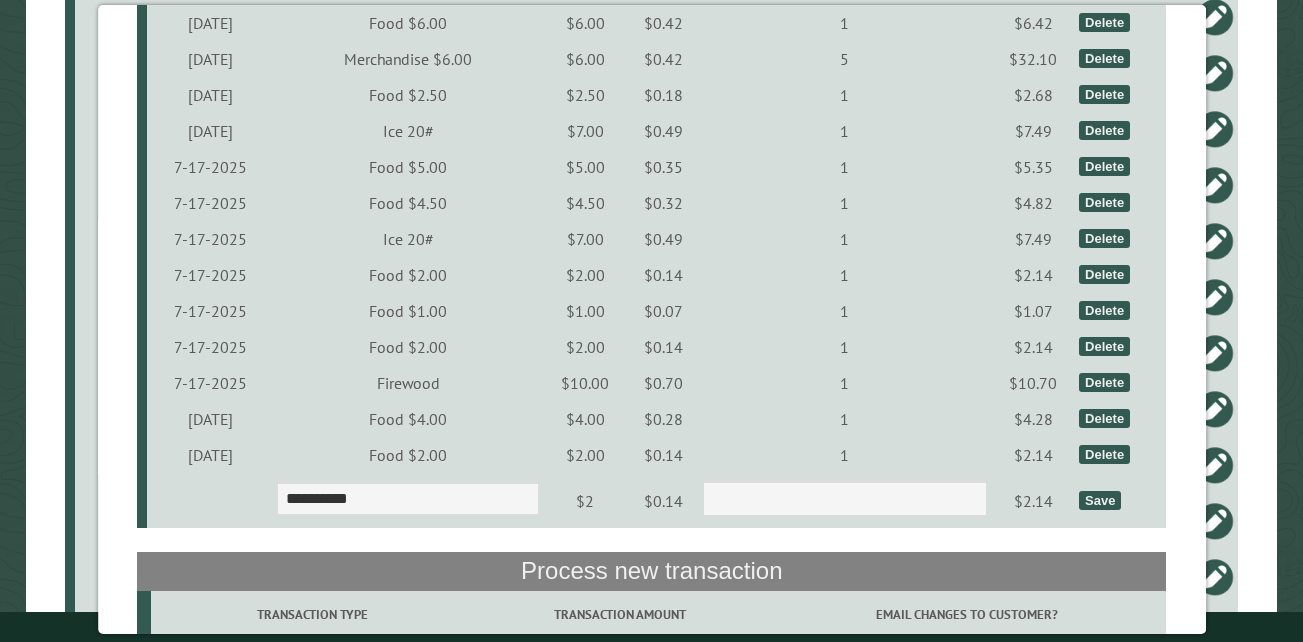 click on "Save" at bounding box center (1100, 500) 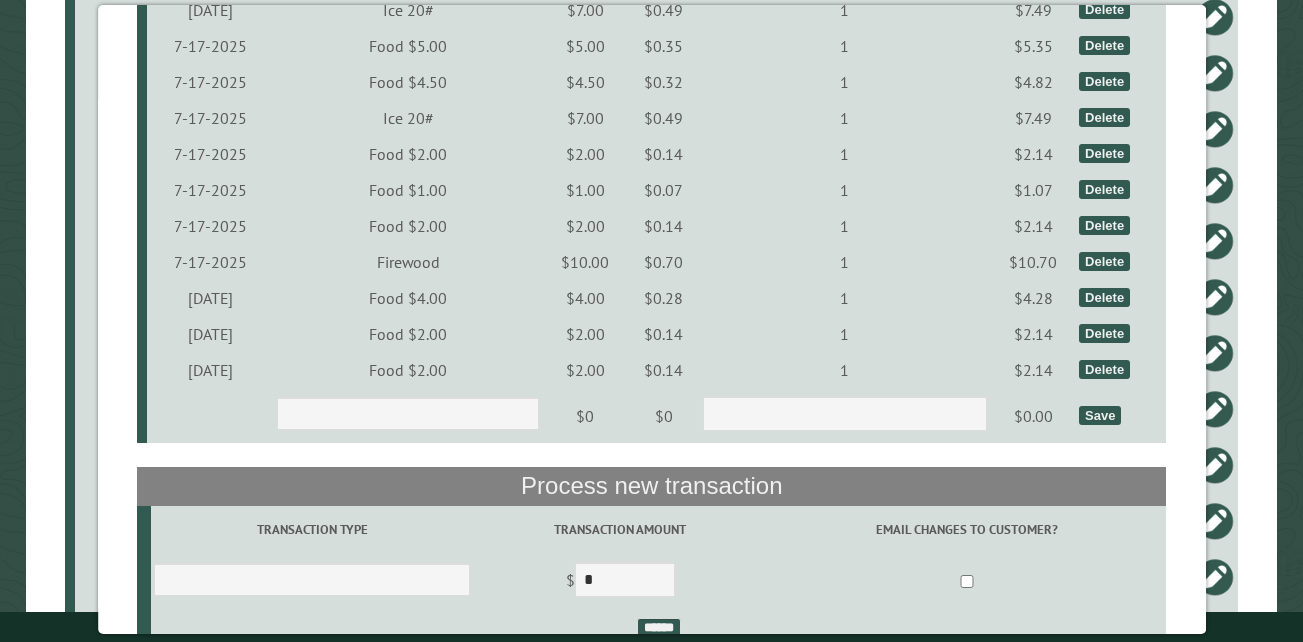 scroll, scrollTop: 7198, scrollLeft: 0, axis: vertical 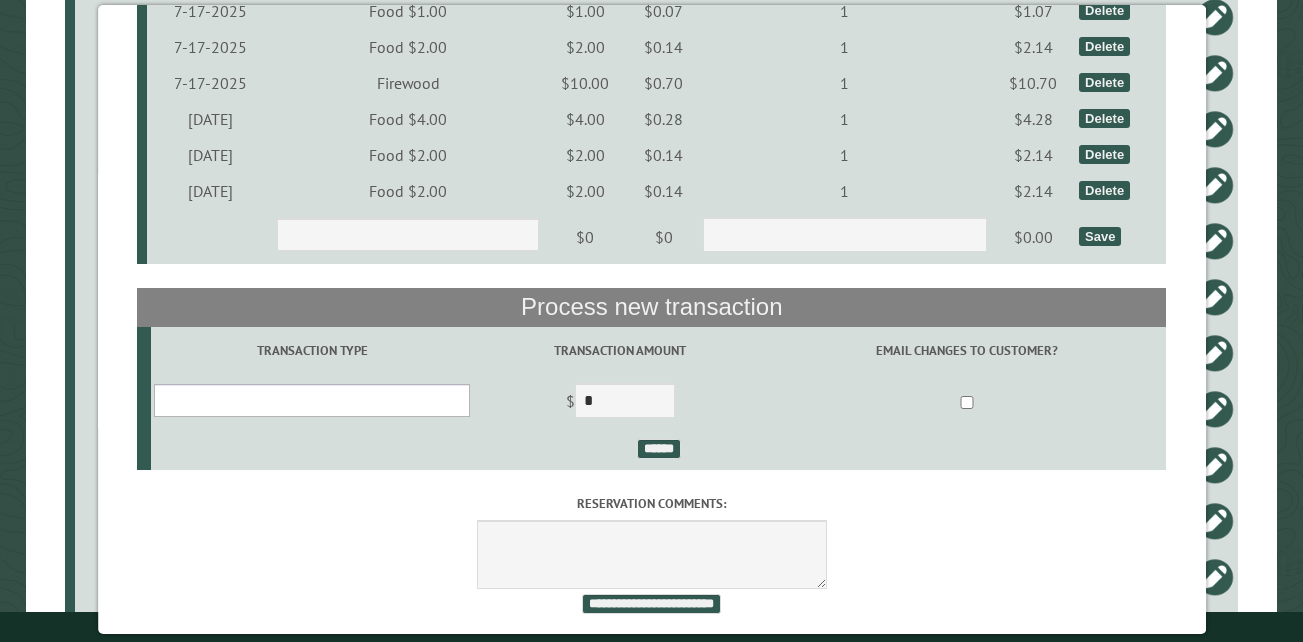 click on "**********" at bounding box center (312, 400) 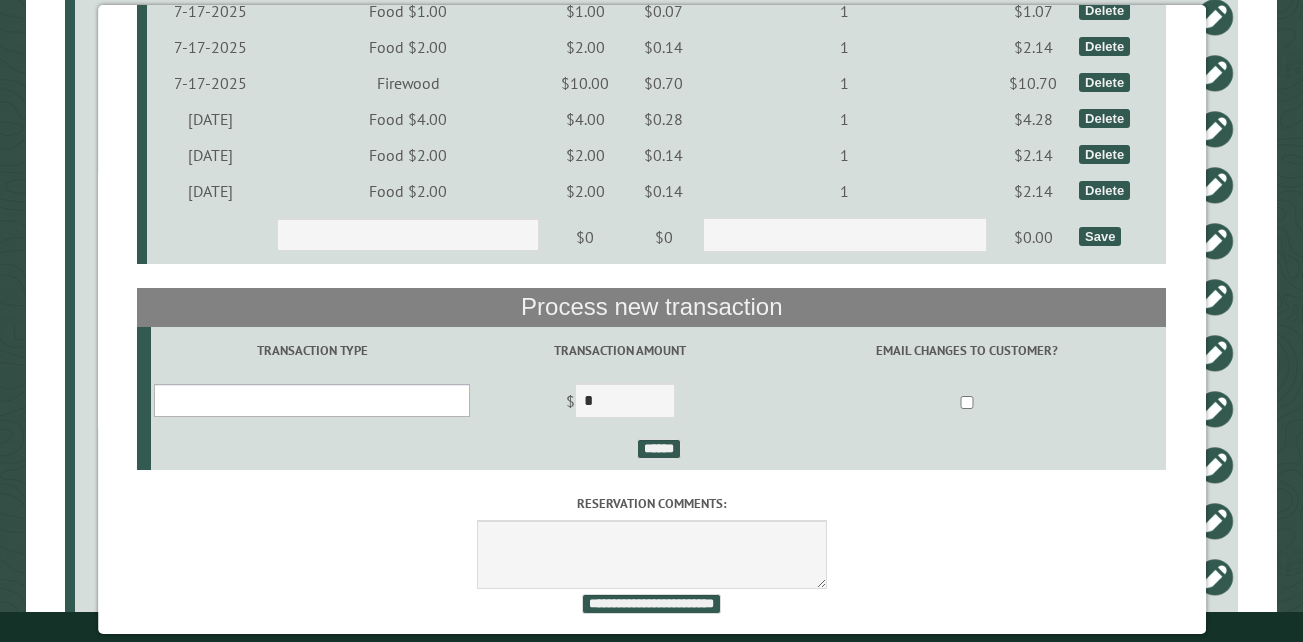 select on "*" 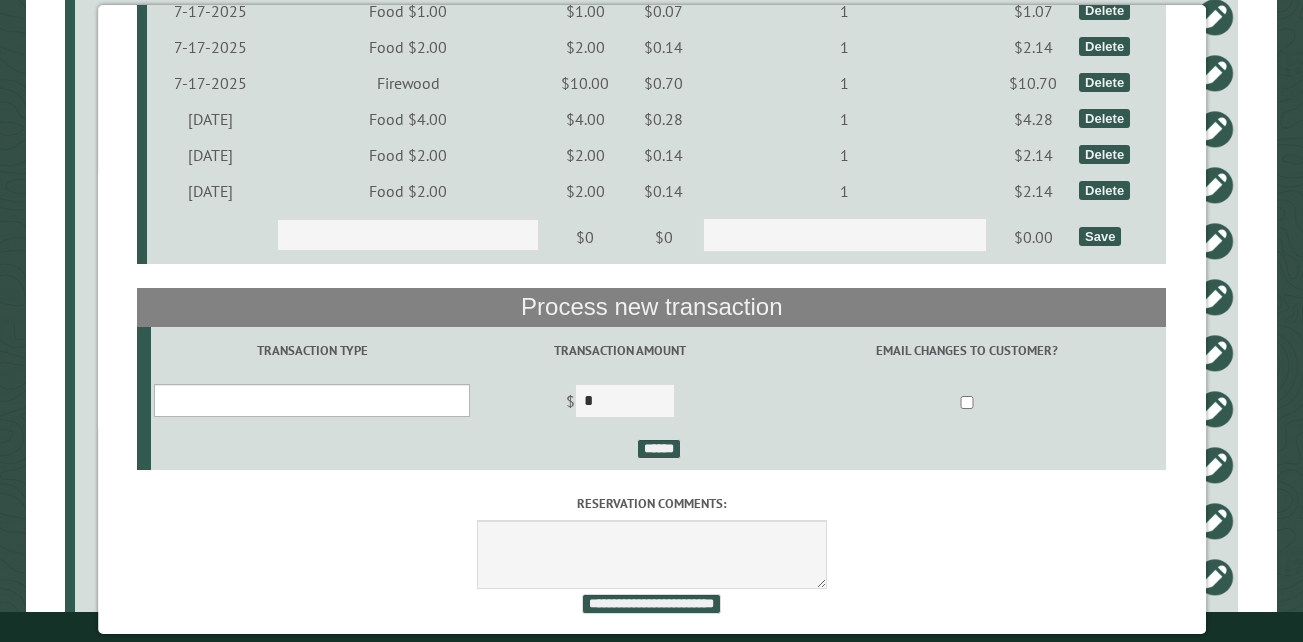 click on "**********" at bounding box center [312, 400] 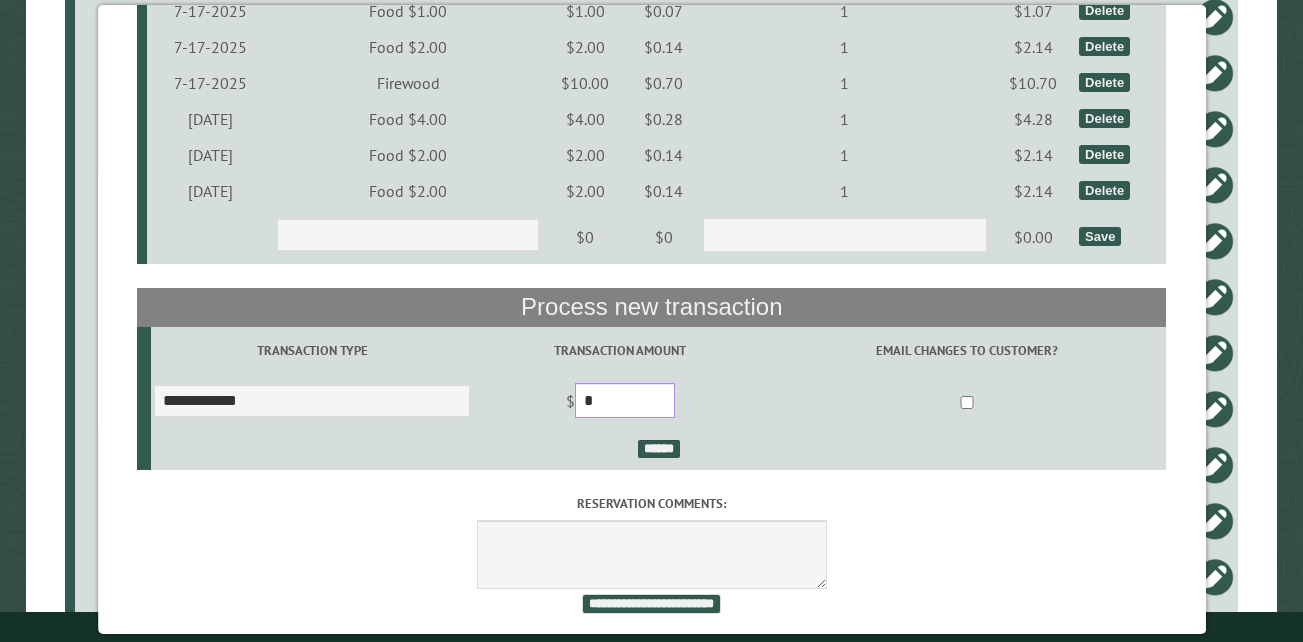 click on "*" at bounding box center (625, 400) 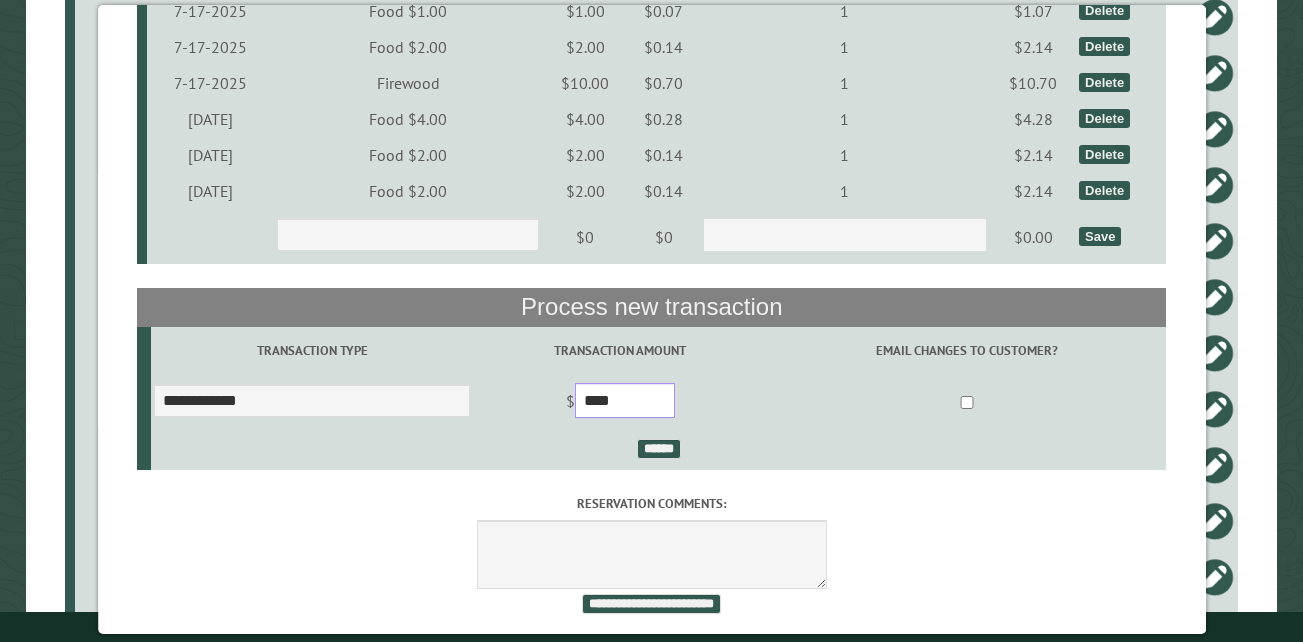 type on "****" 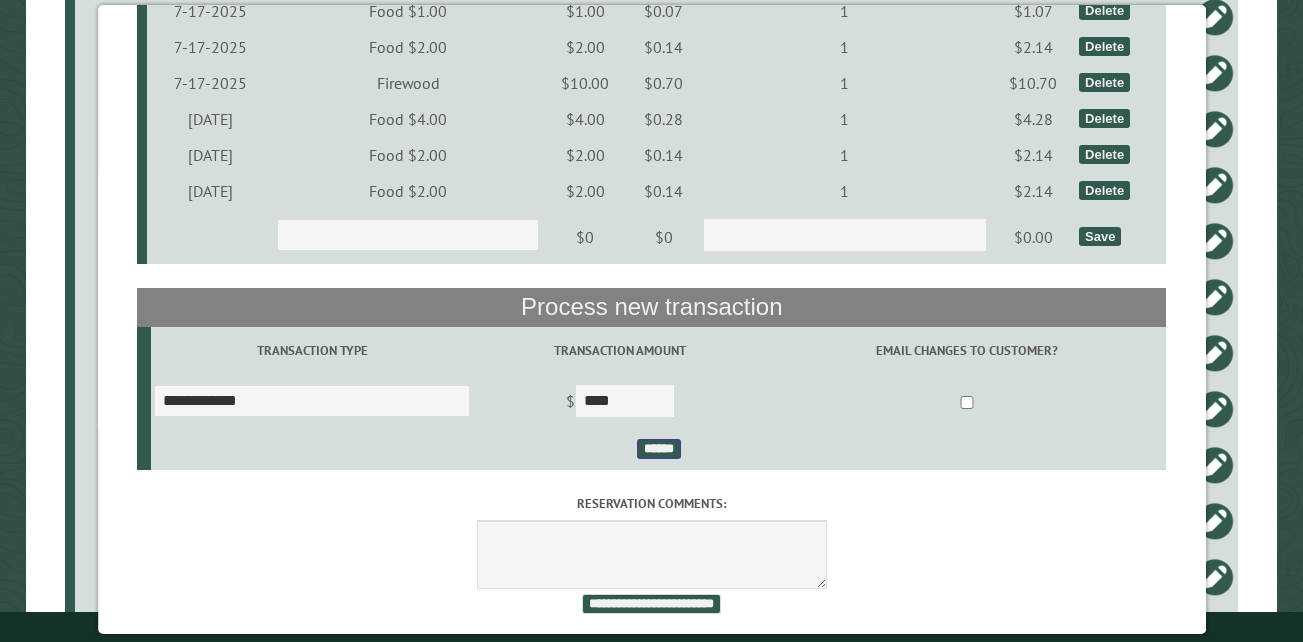 click on "******" at bounding box center (658, 449) 